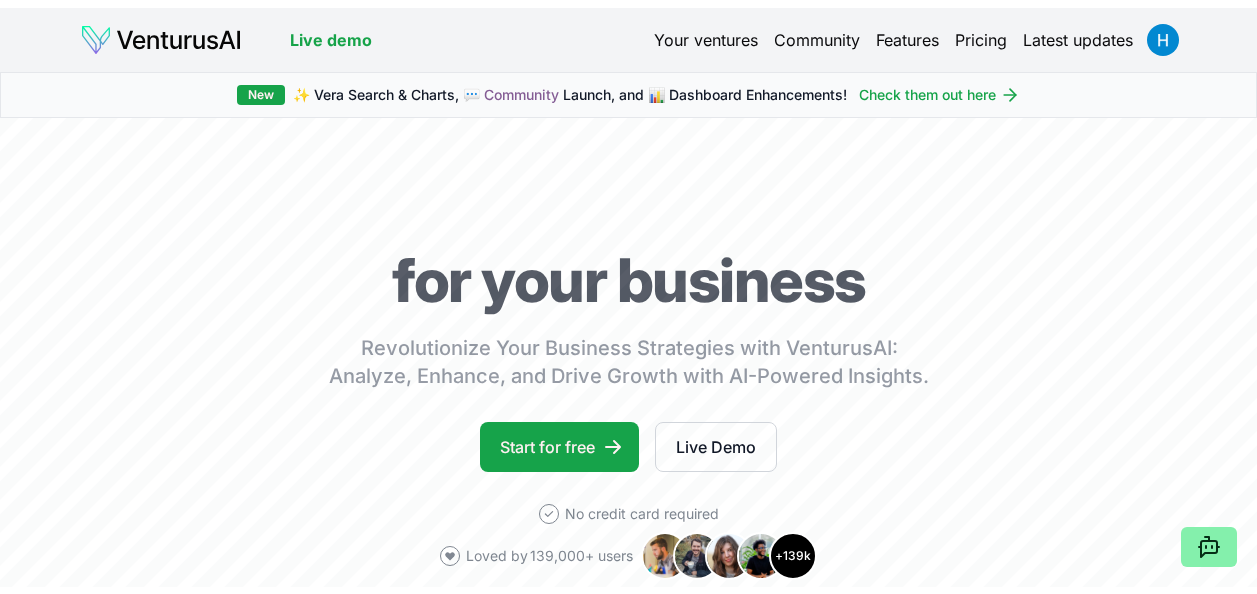 scroll, scrollTop: 0, scrollLeft: 0, axis: both 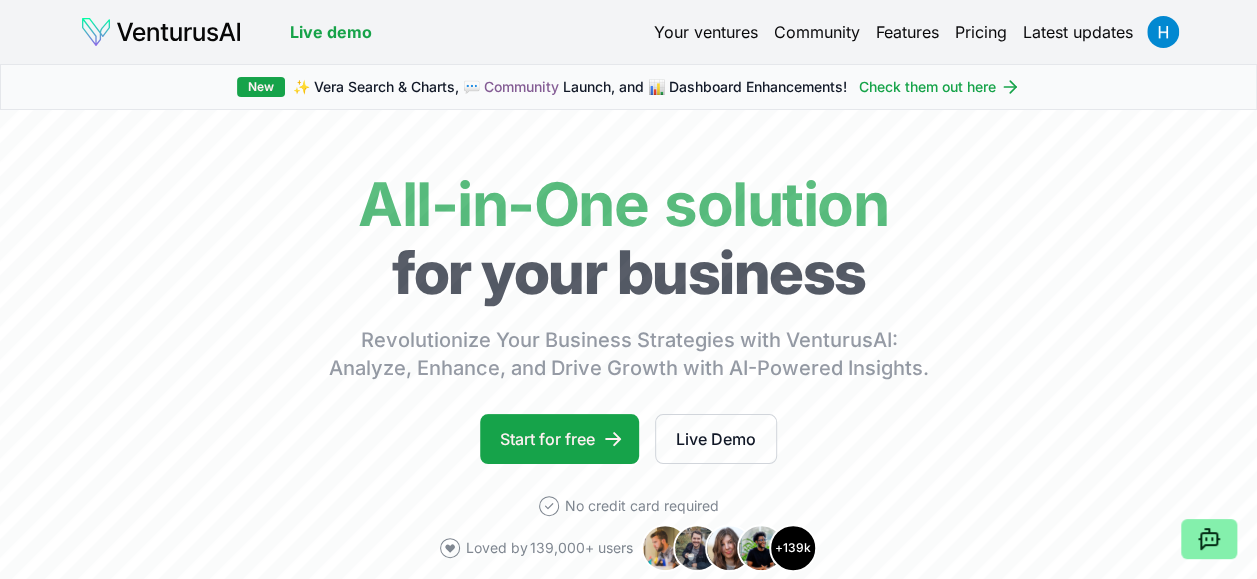 click on "Your ventures" at bounding box center (706, 32) 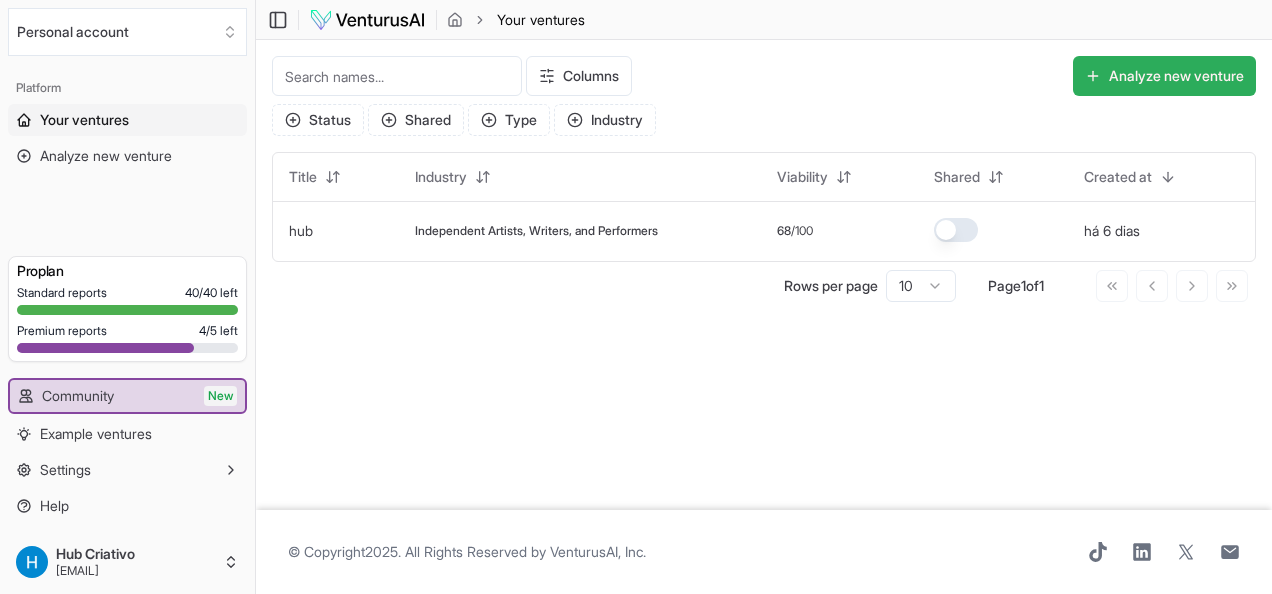 click on "Analyze new venture" at bounding box center [1164, 76] 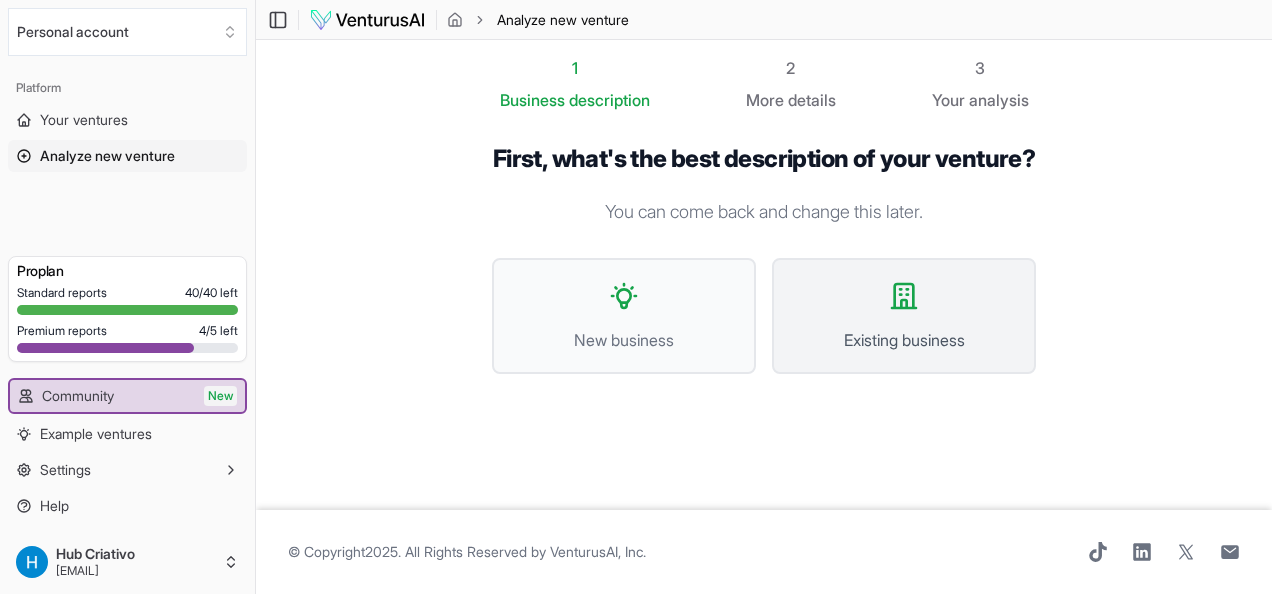 click on "Existing business" at bounding box center [904, 340] 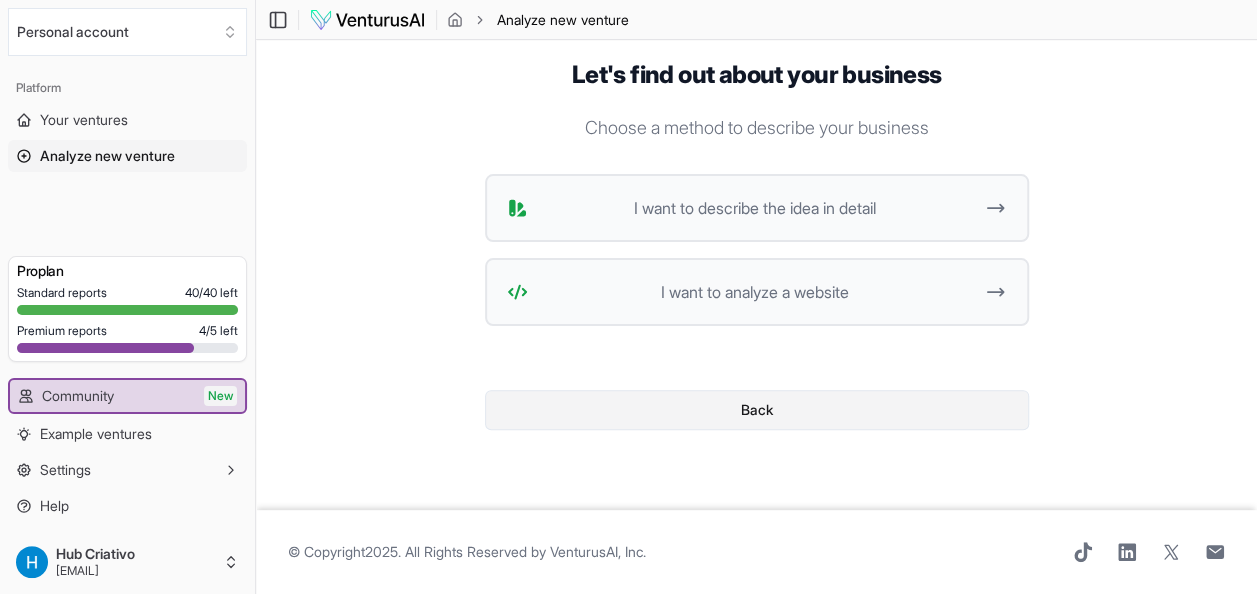 scroll, scrollTop: 0, scrollLeft: 0, axis: both 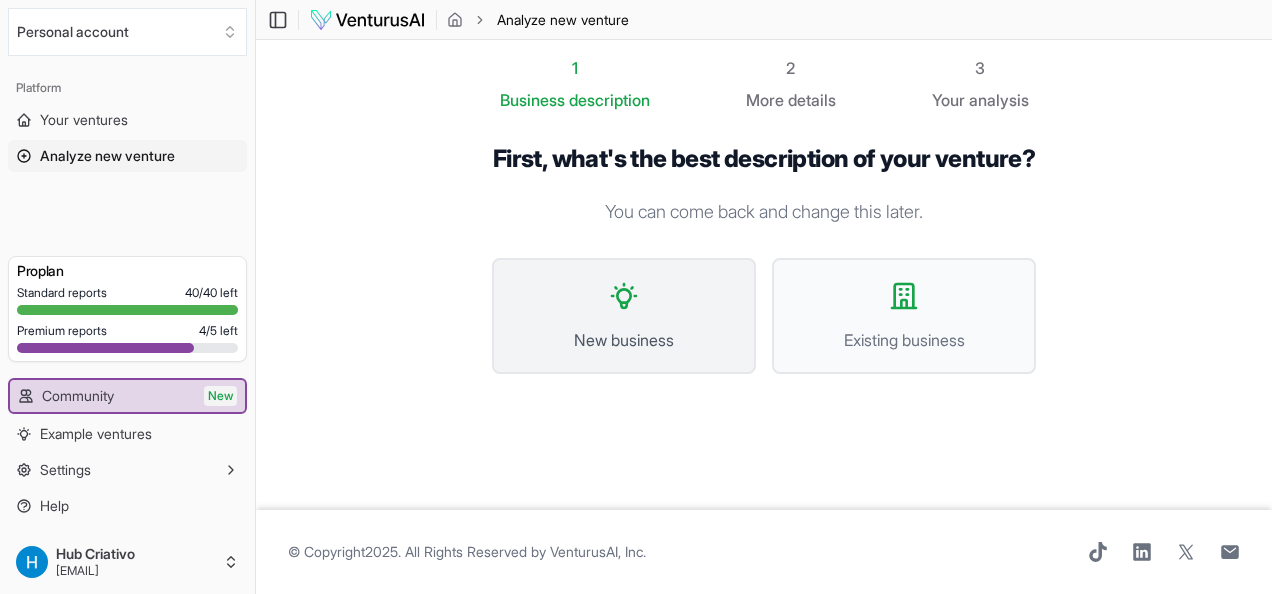 click on "New business" at bounding box center (624, 340) 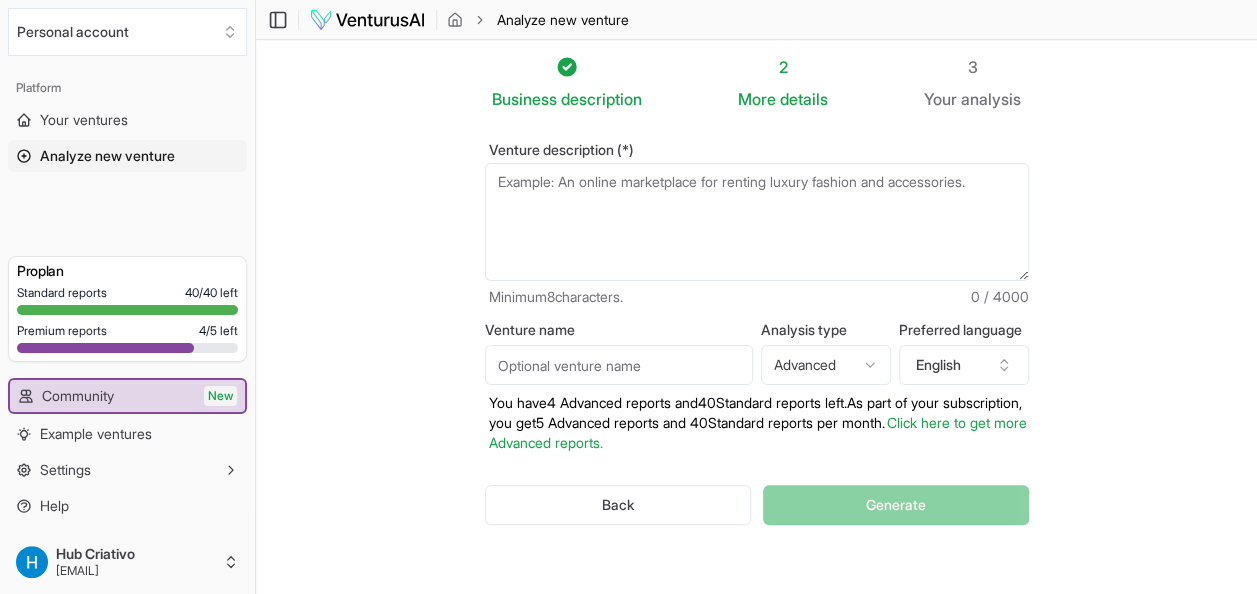 scroll, scrollTop: 0, scrollLeft: 0, axis: both 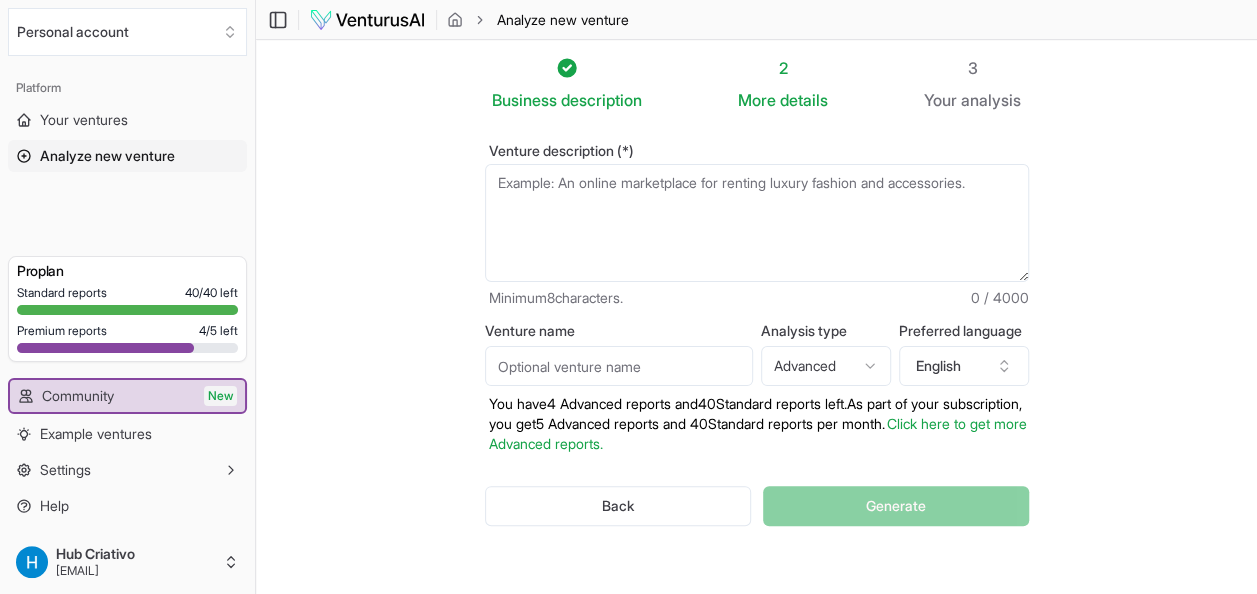 click on "Business   description [NUMBER] More   details [NUMBER] Your   analysis Venture description (*) Minimum  [NUMBER]  characters. [NUMBER] / [NUMBER] Venture name Analysis type Advanced Advanced Standard Preferred language English You have  [NUMBER]  Advanced reports   and  [NUMBER] Standard reports left.  As part of your subscription, y ou get  [NUMBER]  Advanced reports and   [NUMBER] Standard reports per month. Click here to get more Advanced reports. Back Generate" at bounding box center [756, 323] 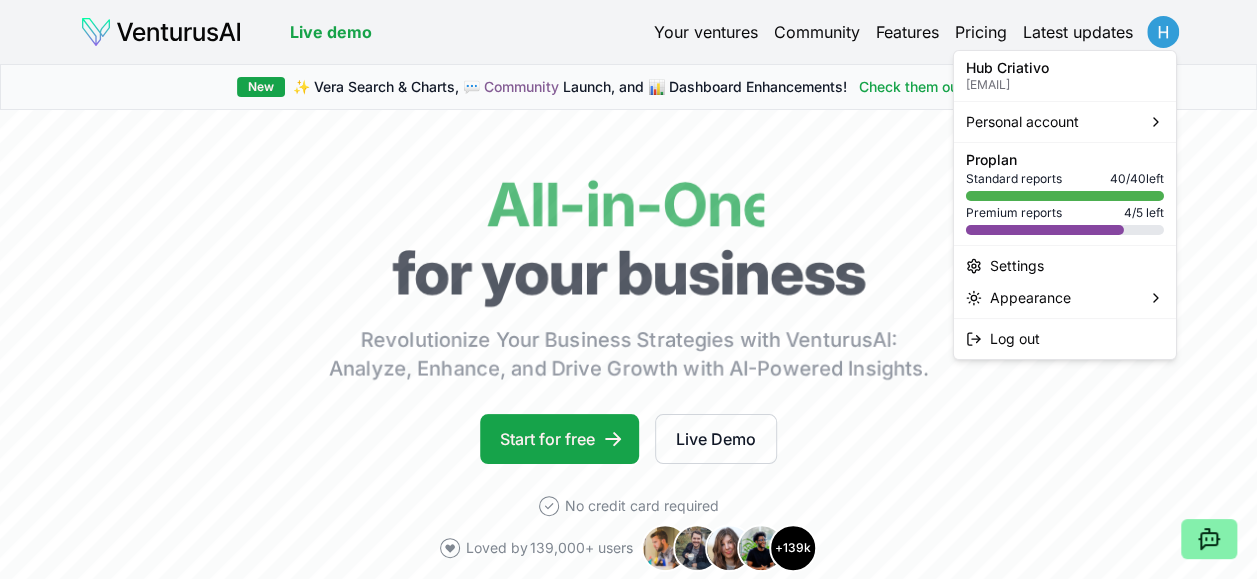 click on "We value your privacy We use cookies to enhance your browsing experience, serve personalized ads or content, and analyze our traffic. By clicking "Accept All", you consent to our use of cookies. Customize    Accept All Customize Consent Preferences   We use cookies to help you navigate efficiently and perform certain functions. You will find detailed information about all cookies under each consent category below. The cookies that are categorized as "Necessary" are stored on your browser as they are essential for enabling the basic functionalities of the site. ...  Show more Necessary Always Active Necessary cookies are required to enable the basic features of this site, such as providing secure log-in or adjusting your consent preferences. These cookies do not store any personally identifiable data. Cookie cookieyes-consent Duration [NUMBER] Description Cookie __cf_bm Duration [NUMBER] Description This cookie, set by Cloudflare, is used to support Cloudflare Bot Management.  Cookie _cfuvid Duration session lidc" at bounding box center (628, 289) 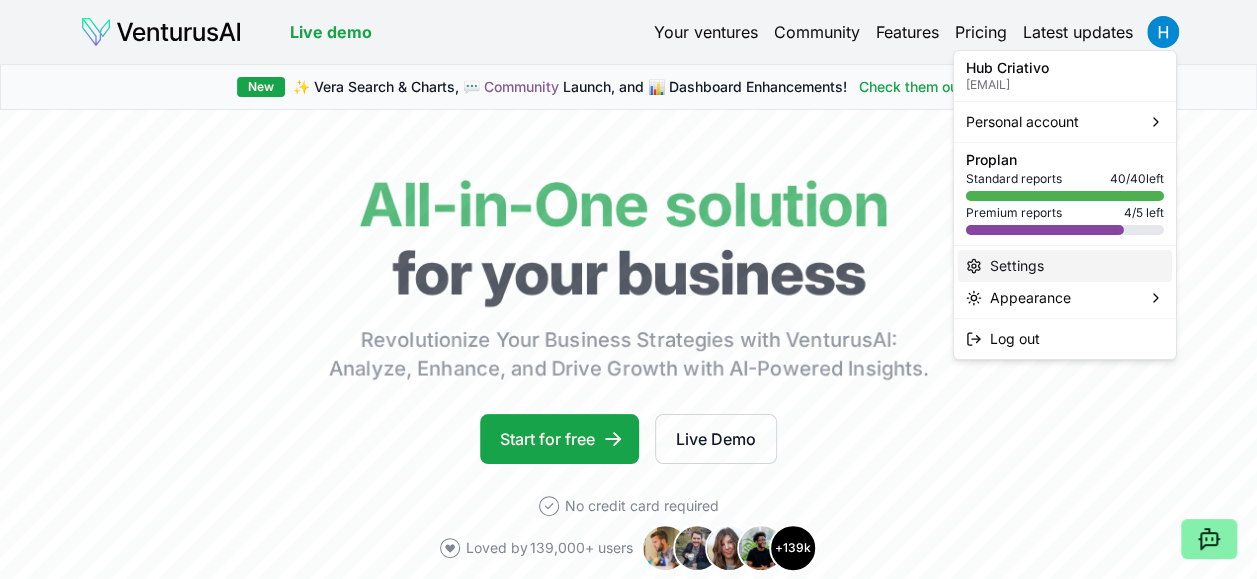 click on "Settings" at bounding box center [1065, 266] 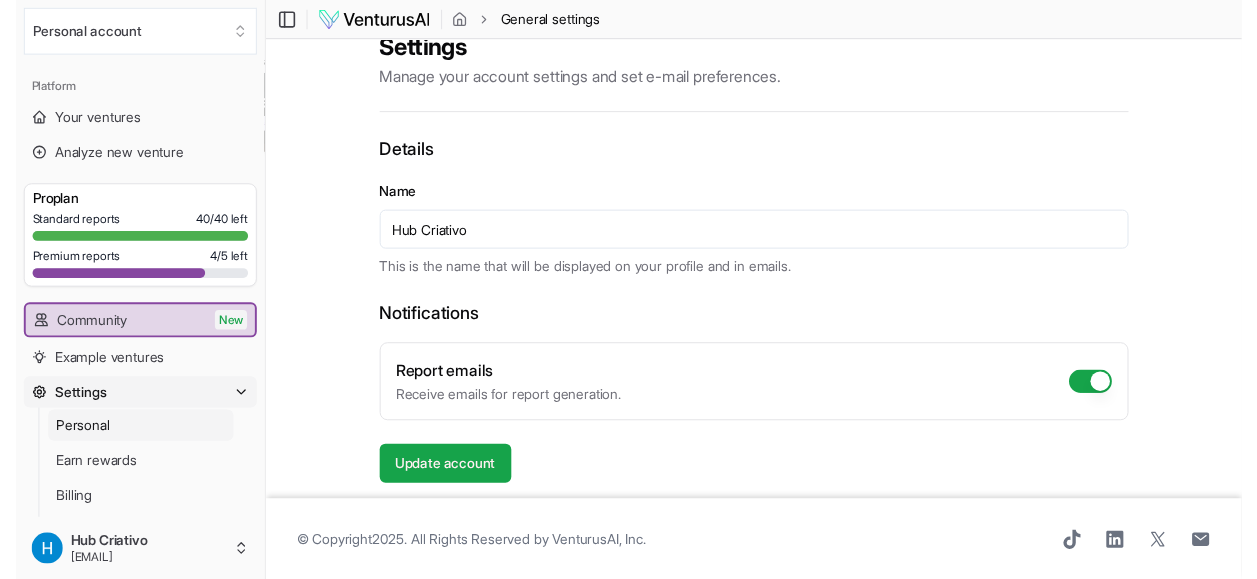 scroll, scrollTop: 0, scrollLeft: 0, axis: both 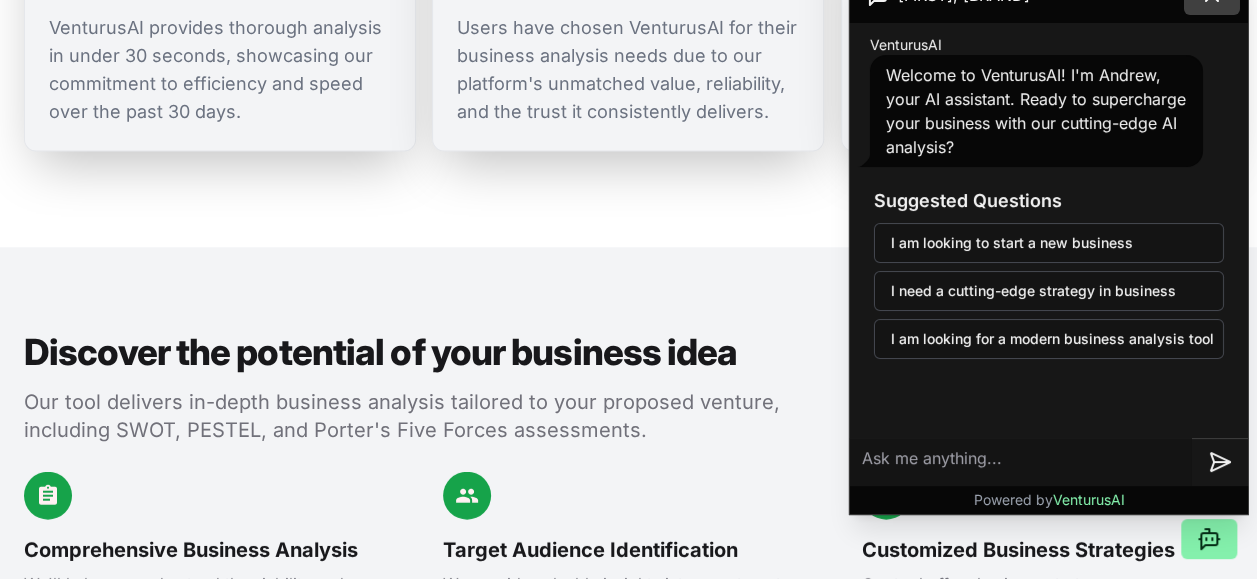 click 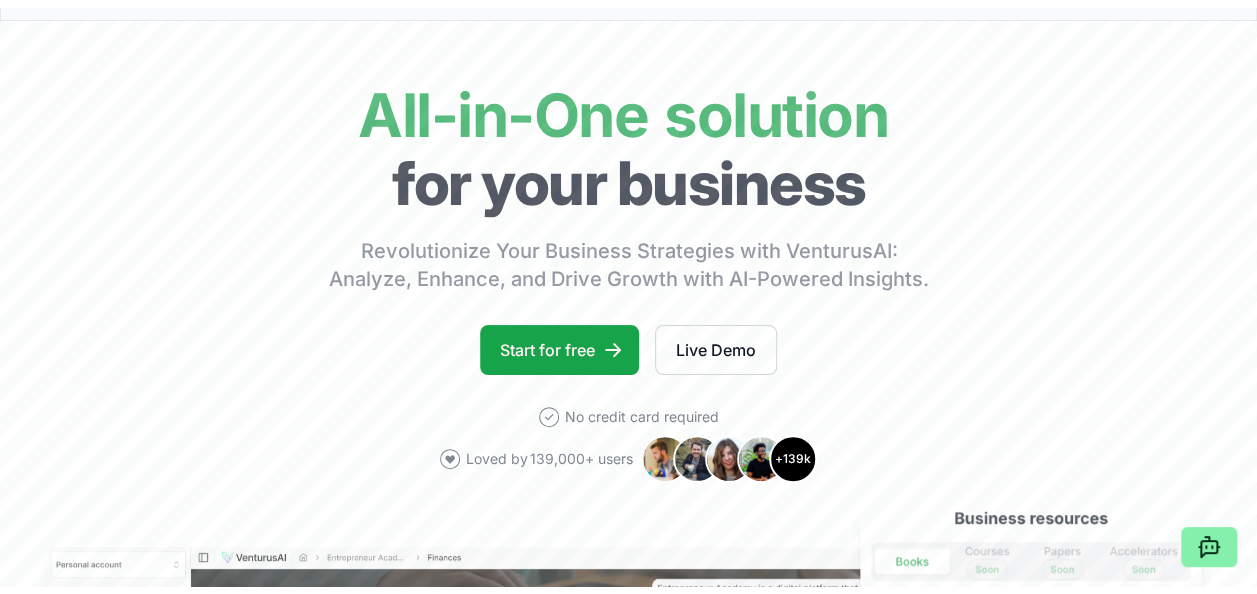 scroll, scrollTop: 0, scrollLeft: 0, axis: both 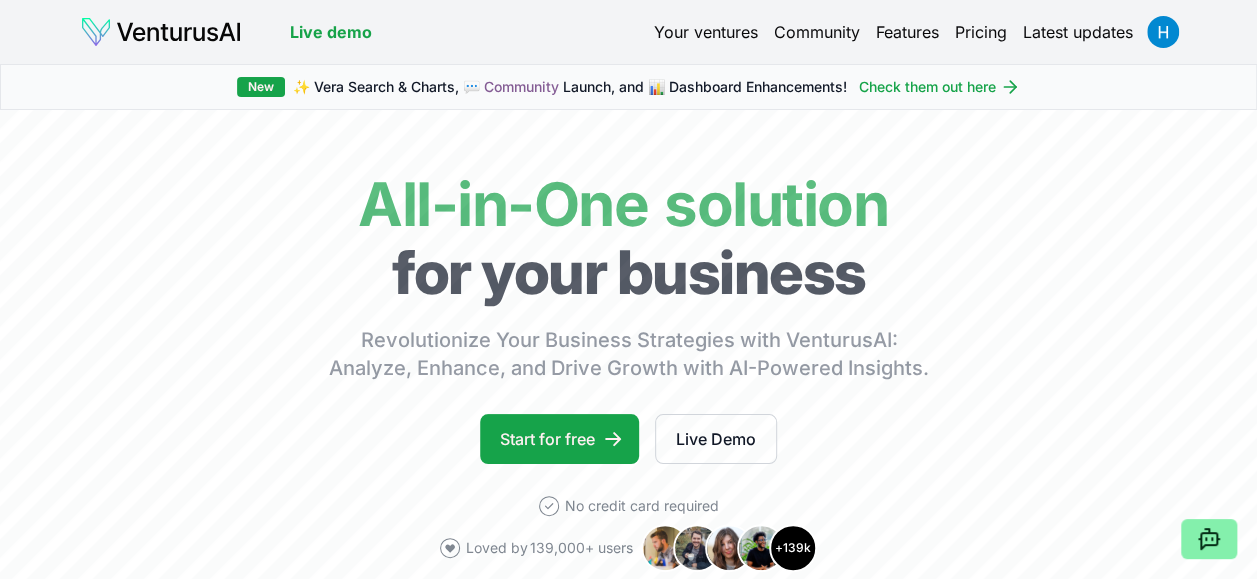 click on "Check them out here" at bounding box center (939, 87) 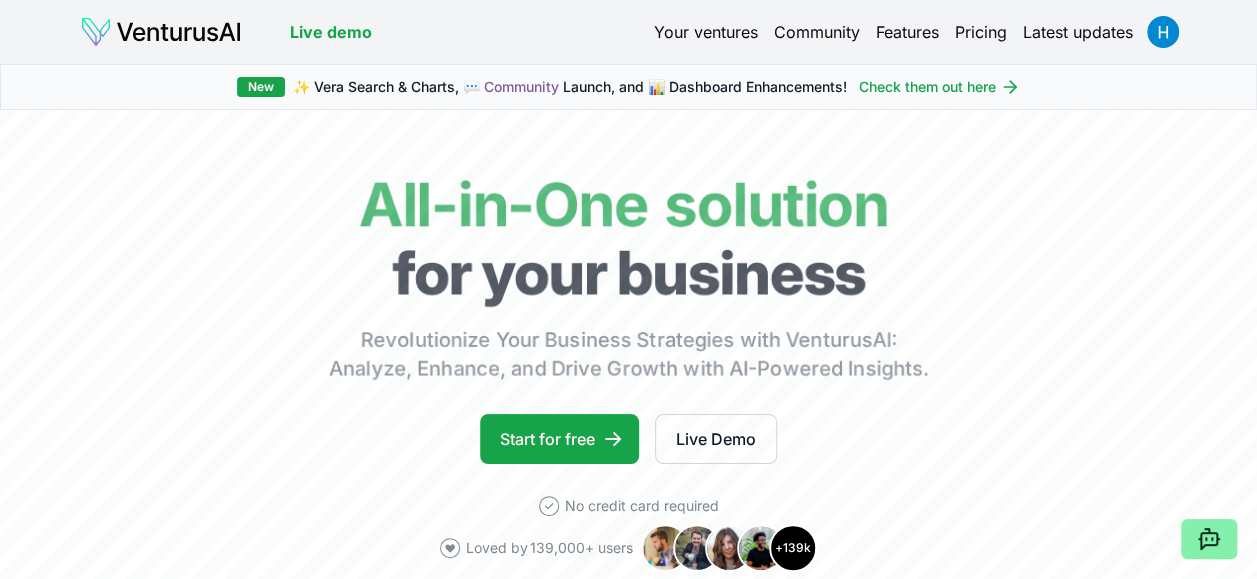 click at bounding box center (161, 32) 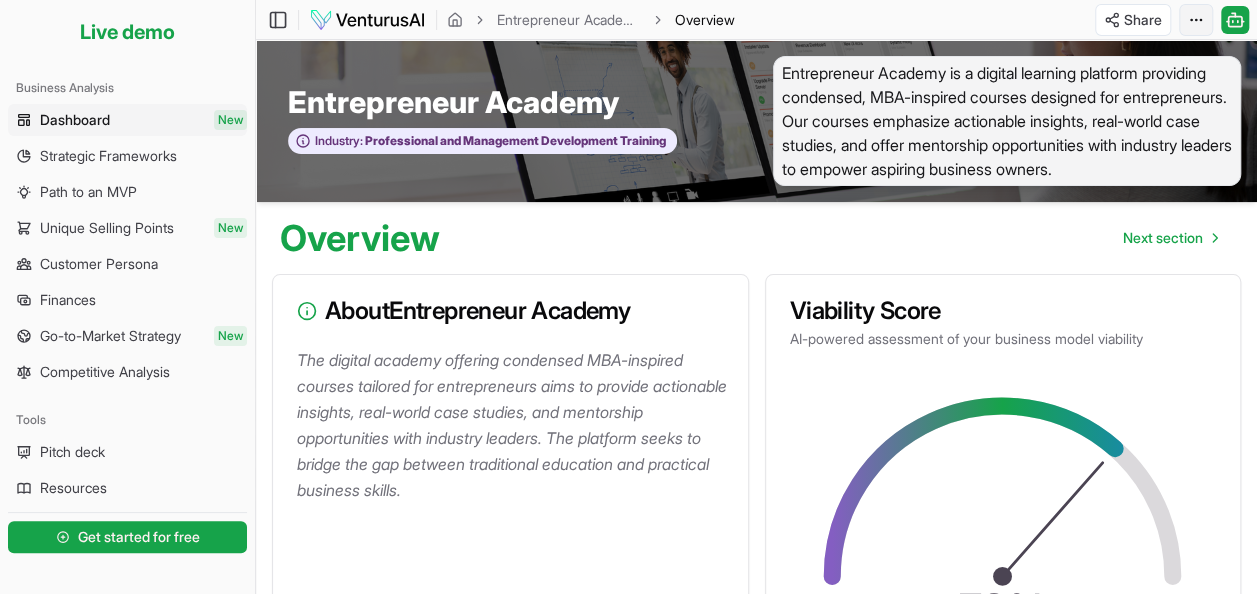 click on "We value your privacy We use cookies to enhance your browsing experience, serve personalized ads or content, and analyze our traffic. By clicking "Accept All", you consent to our use of cookies. Customize    Accept All Customize Consent Preferences   We use cookies to help you navigate efficiently and perform certain functions. You will find detailed information about all cookies under each consent category below. The cookies that are categorized as "Necessary" are stored on your browser as they are essential for enabling the basic functionalities of the site. ...  Show more Necessary Always Active Necessary cookies are required to enable the basic features of this site, such as providing secure log-in or adjusting your consent preferences. These cookies do not store any personally identifiable data. Cookie cookieyes-consent Duration [NUMBER] Description Cookie __cf_bm Duration [NUMBER] Description This cookie, set by Cloudflare, is used to support Cloudflare Bot Management.  Cookie _cfuvid Duration session lidc" at bounding box center (628, 297) 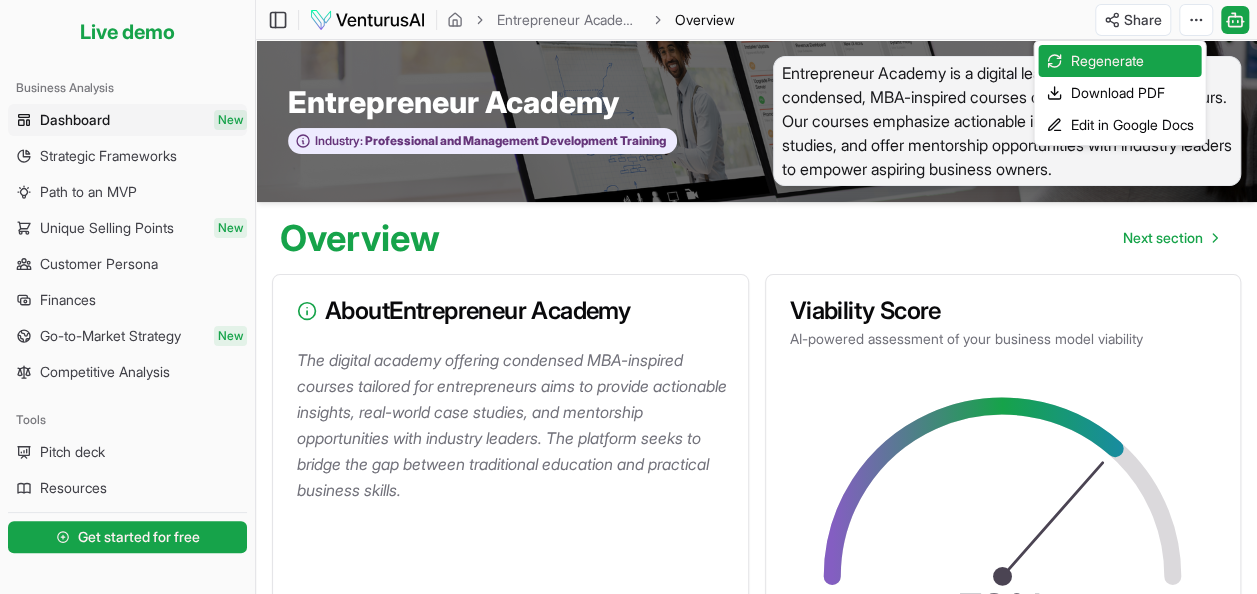 click on "We value your privacy We use cookies to enhance your browsing experience, serve personalized ads or content, and analyze our traffic. By clicking "Accept All", you consent to our use of cookies. Customize    Accept All Customize Consent Preferences   We use cookies to help you navigate efficiently and perform certain functions. You will find detailed information about all cookies under each consent category below. The cookies that are categorized as "Necessary" are stored on your browser as they are essential for enabling the basic functionalities of the site. ...  Show more Necessary Always Active Necessary cookies are required to enable the basic features of this site, such as providing secure log-in or adjusting your consent preferences. These cookies do not store any personally identifiable data. Cookie cookieyes-consent Duration [NUMBER] Description Cookie __cf_bm Duration [NUMBER] Description This cookie, set by Cloudflare, is used to support Cloudflare Bot Management.  Cookie _cfuvid Duration session lidc" at bounding box center [628, 297] 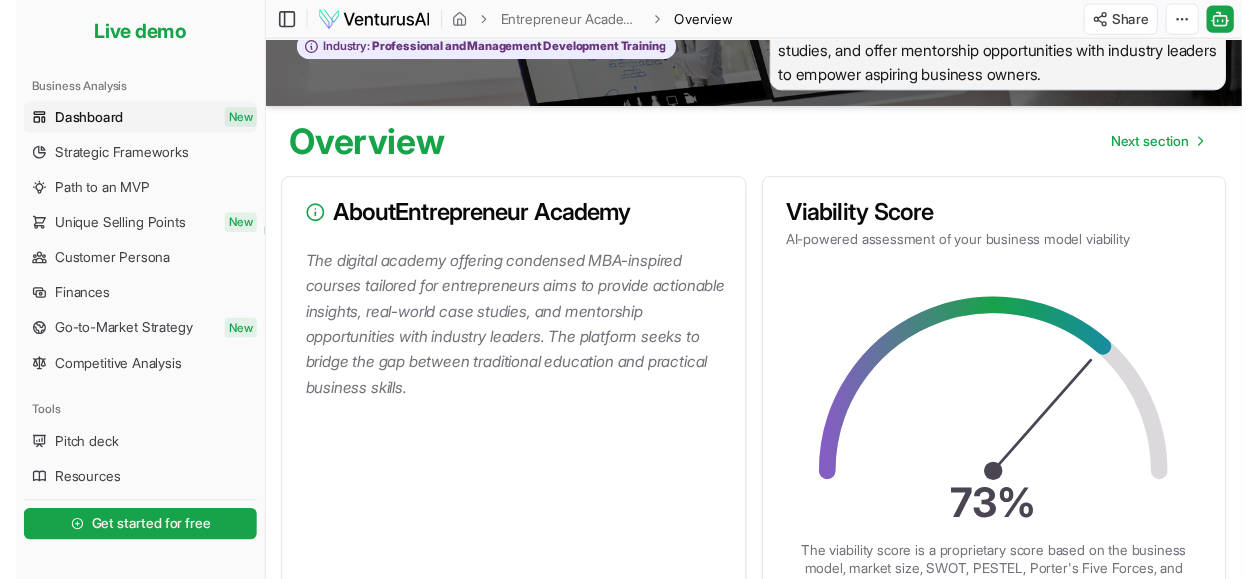 scroll, scrollTop: 0, scrollLeft: 0, axis: both 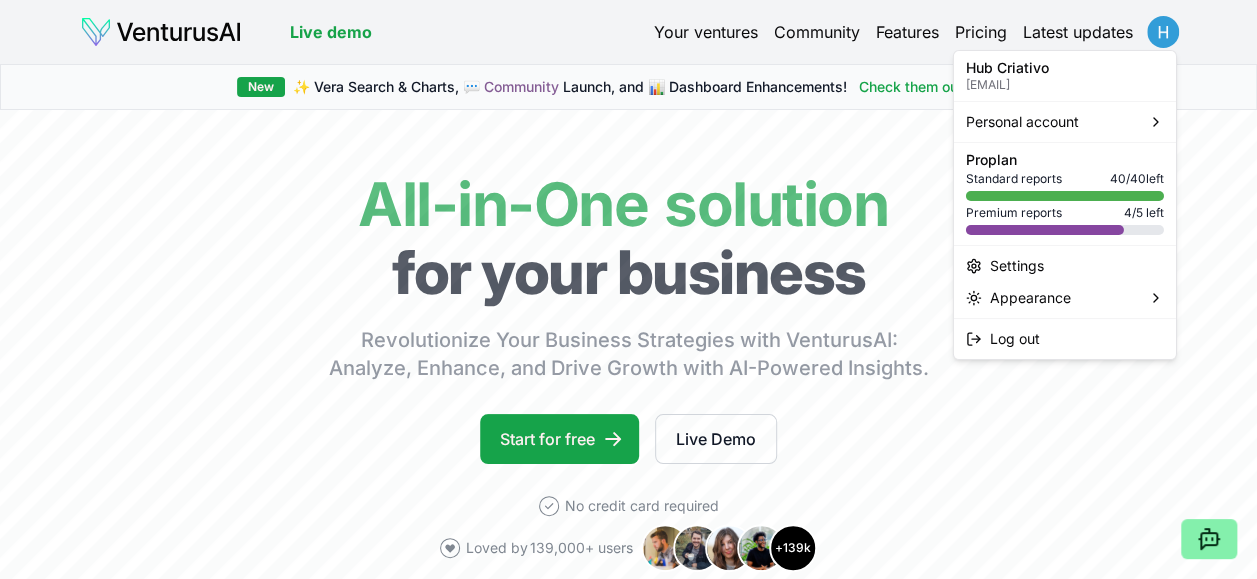 click on "We value your privacy We use cookies to enhance your browsing experience, serve personalized ads or content, and analyze our traffic. By clicking "Accept All", you consent to our use of cookies. Customize    Accept All Customize Consent Preferences   We use cookies to help you navigate efficiently and perform certain functions. You will find detailed information about all cookies under each consent category below. The cookies that are categorized as "Necessary" are stored on your browser as they are essential for enabling the basic functionalities of the site. ...  Show more Necessary Always Active Necessary cookies are required to enable the basic features of this site, such as providing secure log-in or adjusting your consent preferences. These cookies do not store any personally identifiable data. Cookie cookieyes-consent Duration [NUMBER] Description Cookie __cf_bm Duration [NUMBER] Description This cookie, set by Cloudflare, is used to support Cloudflare Bot Management.  Cookie _cfuvid Duration session lidc" at bounding box center (628, 289) 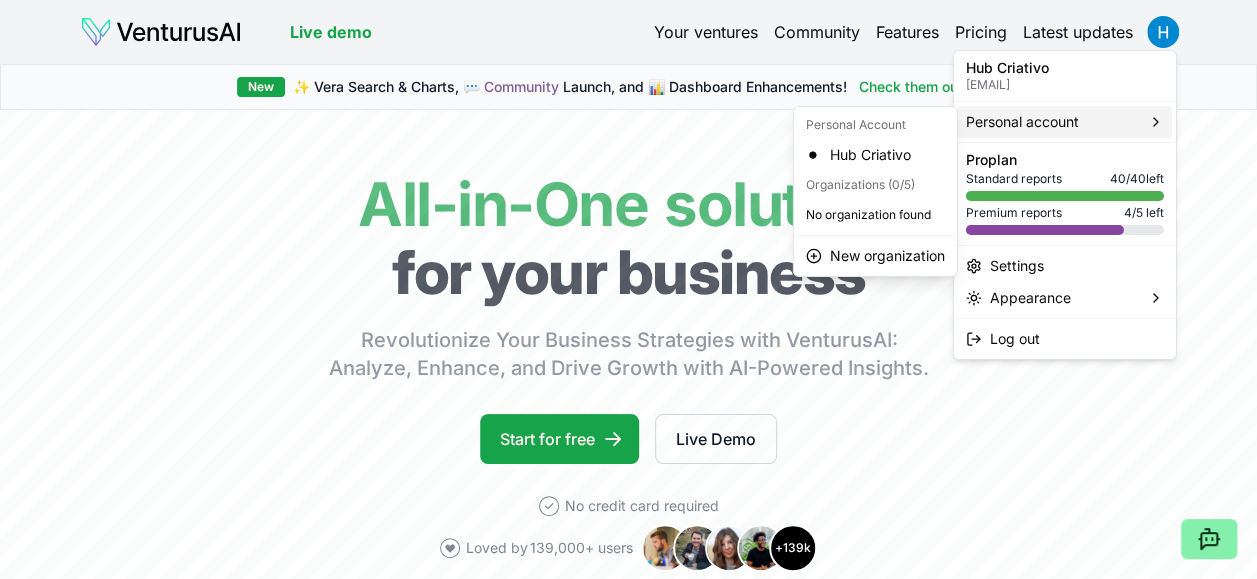 click on "Personal account" at bounding box center [1065, 122] 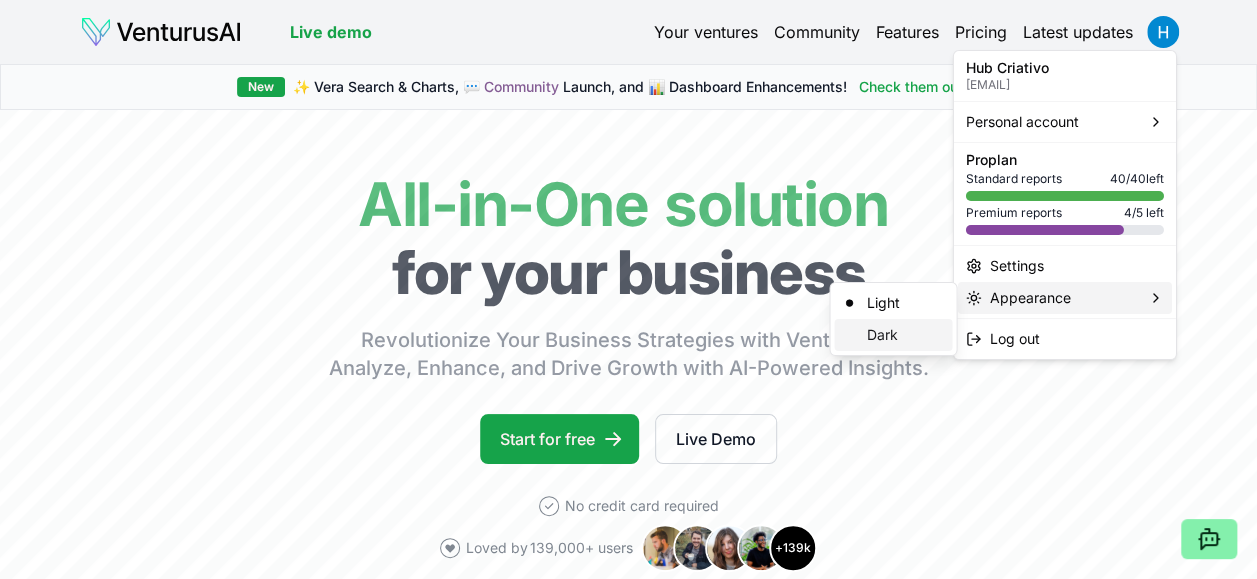 click on "Dark" at bounding box center [893, 335] 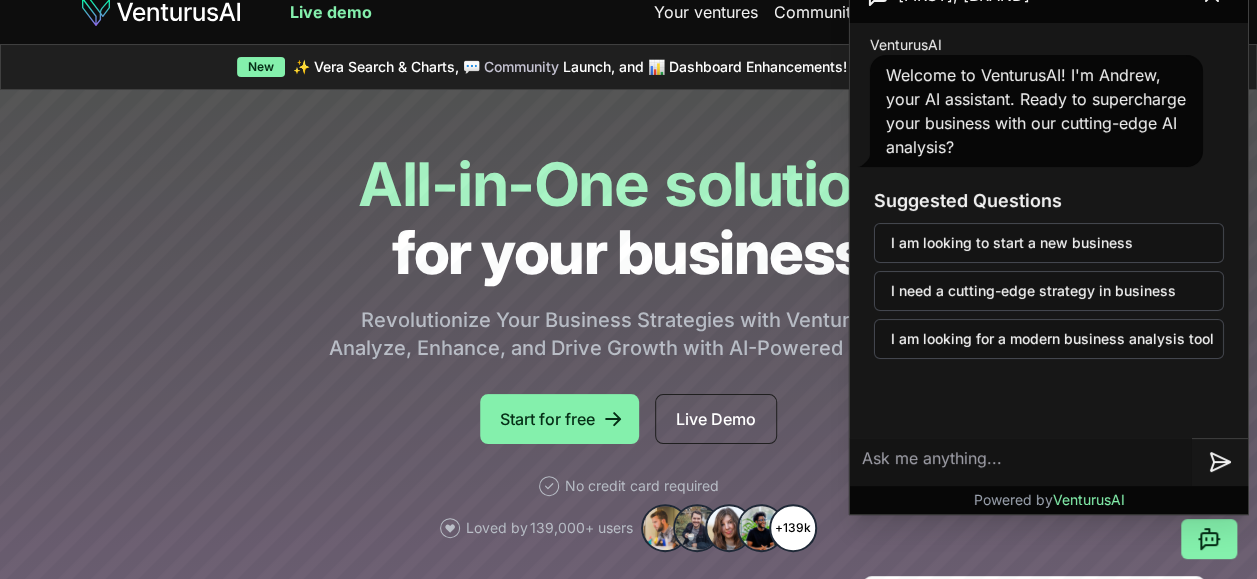scroll, scrollTop: 0, scrollLeft: 0, axis: both 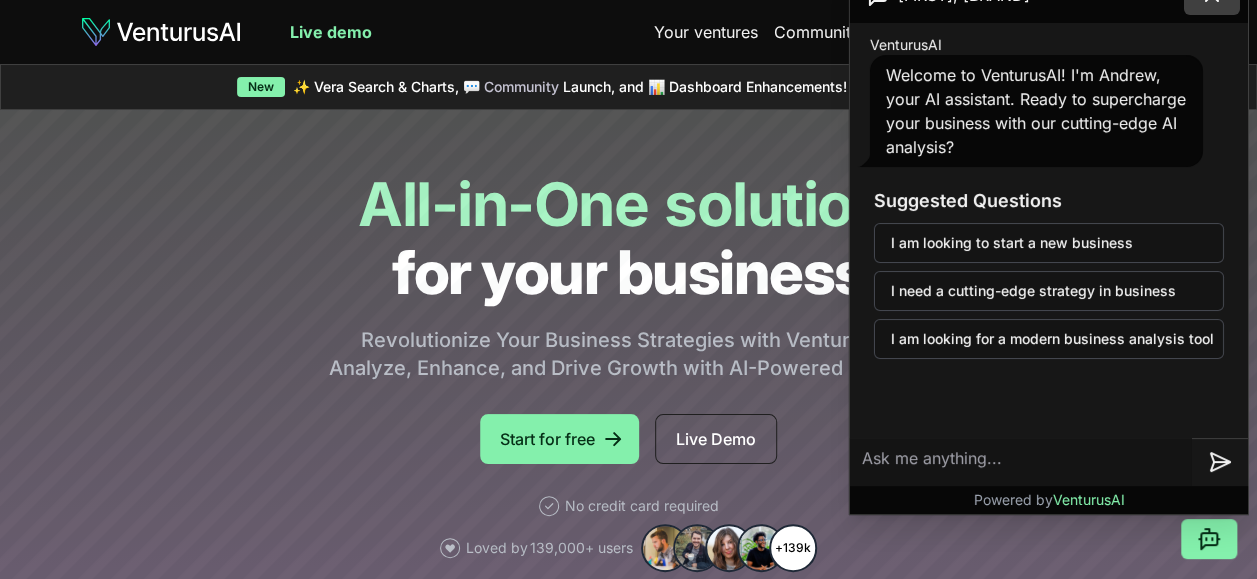 click 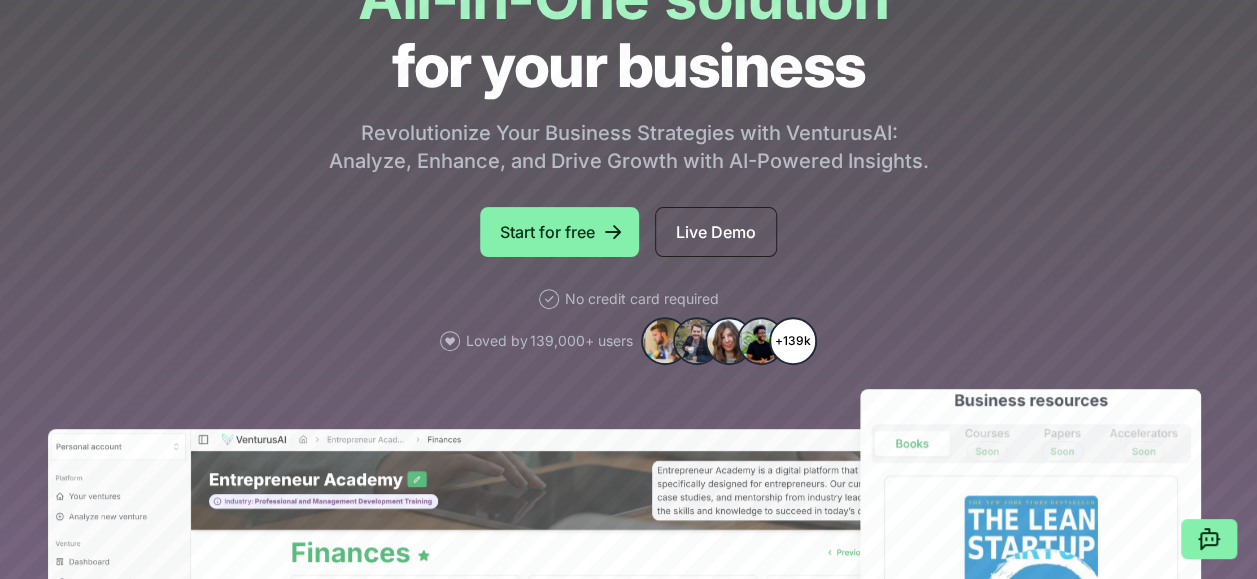 scroll, scrollTop: 0, scrollLeft: 0, axis: both 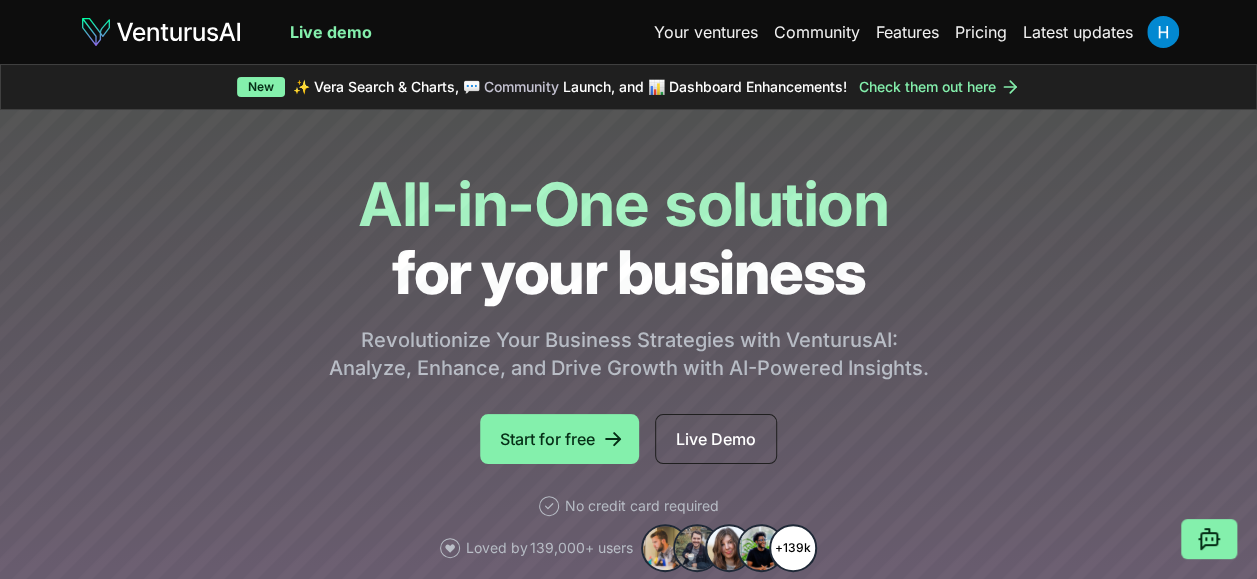 click on "Your ventures" at bounding box center (706, 32) 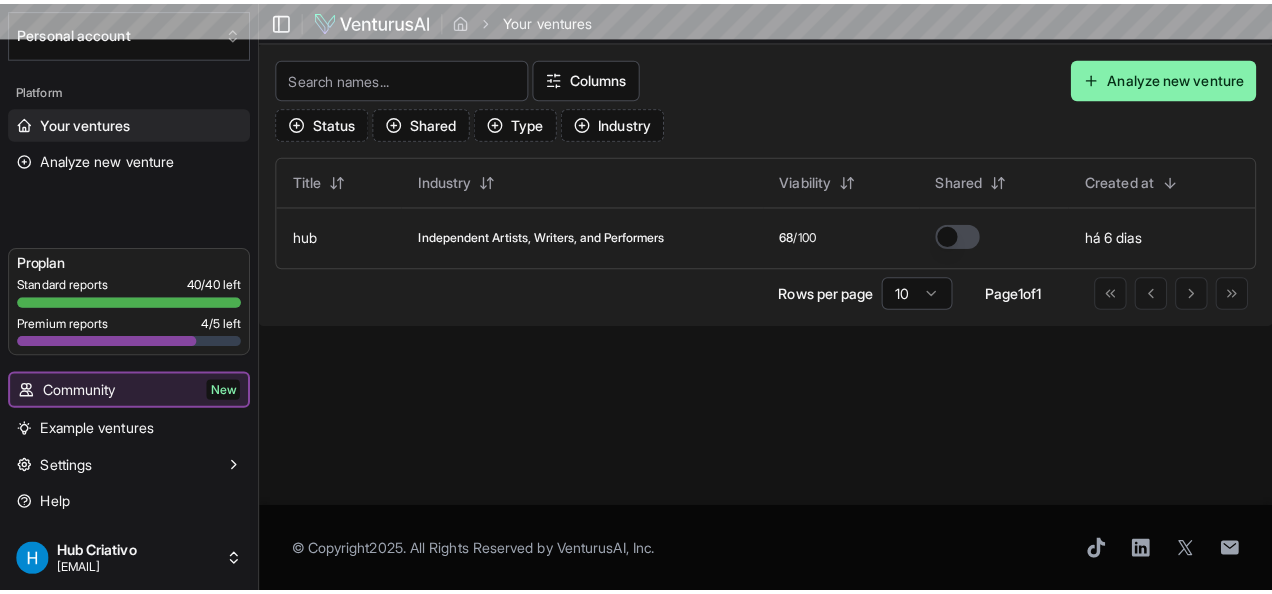 scroll, scrollTop: 0, scrollLeft: 0, axis: both 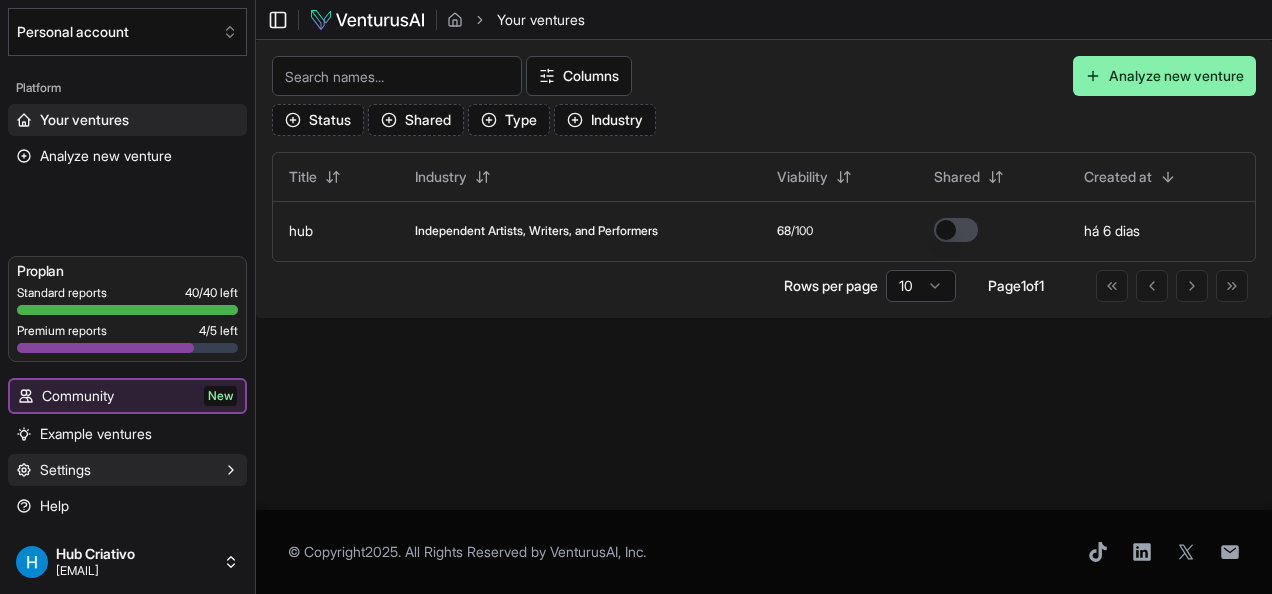 click on "Settings" at bounding box center [127, 470] 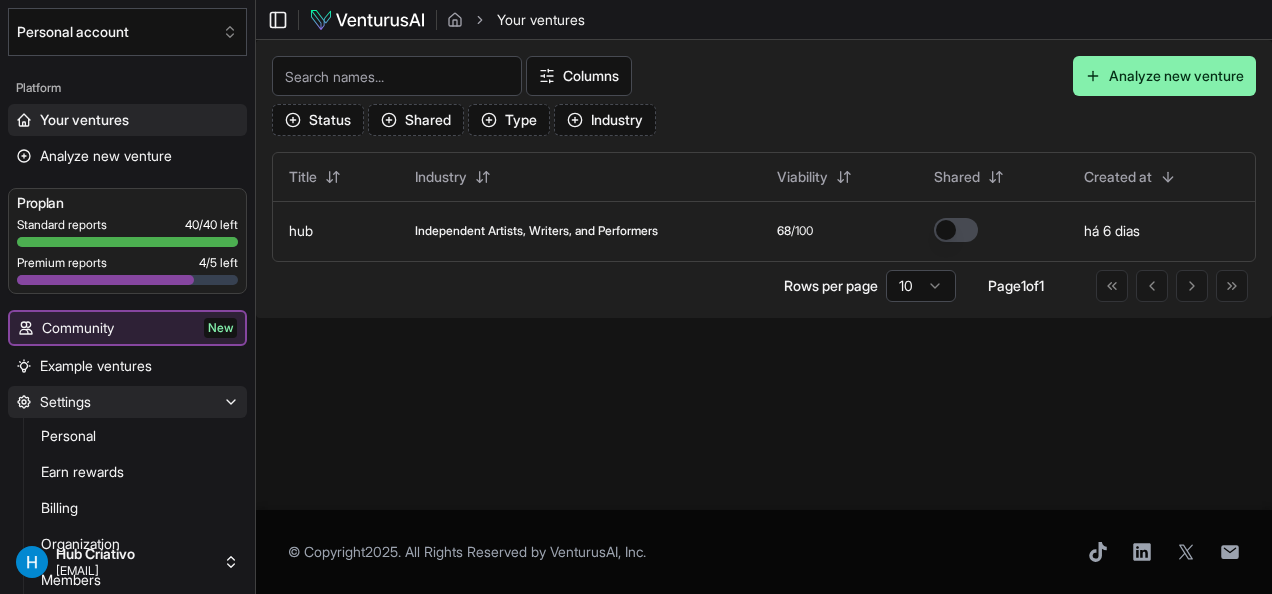 click on "Settings" at bounding box center (127, 402) 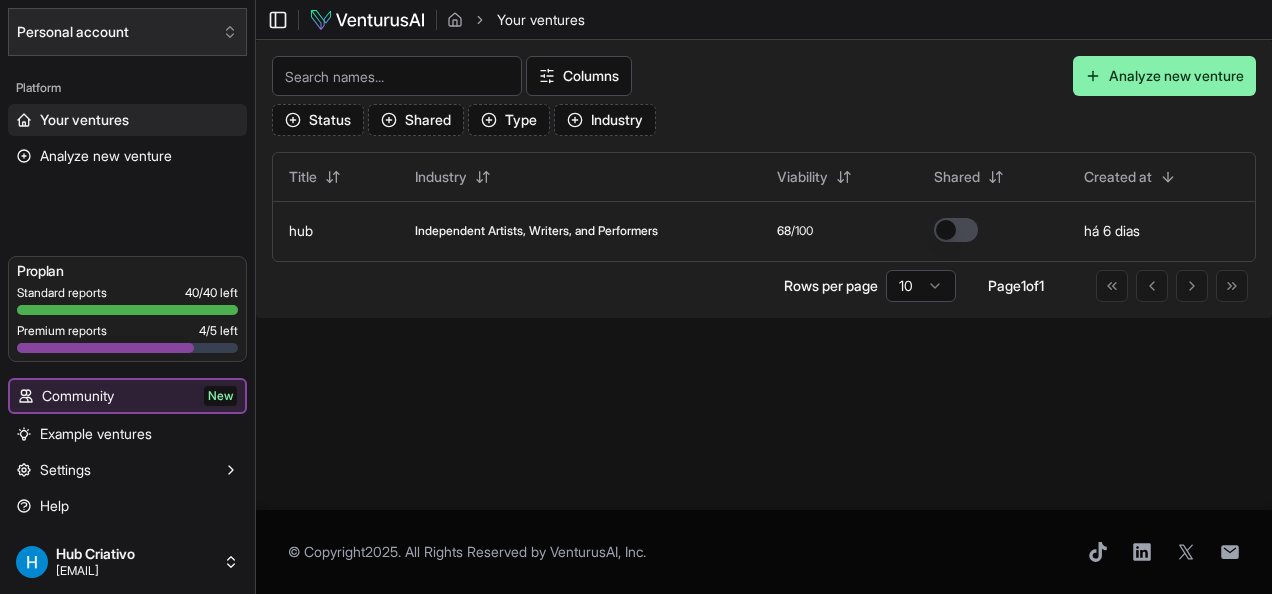 click on "Personal account" at bounding box center [127, 32] 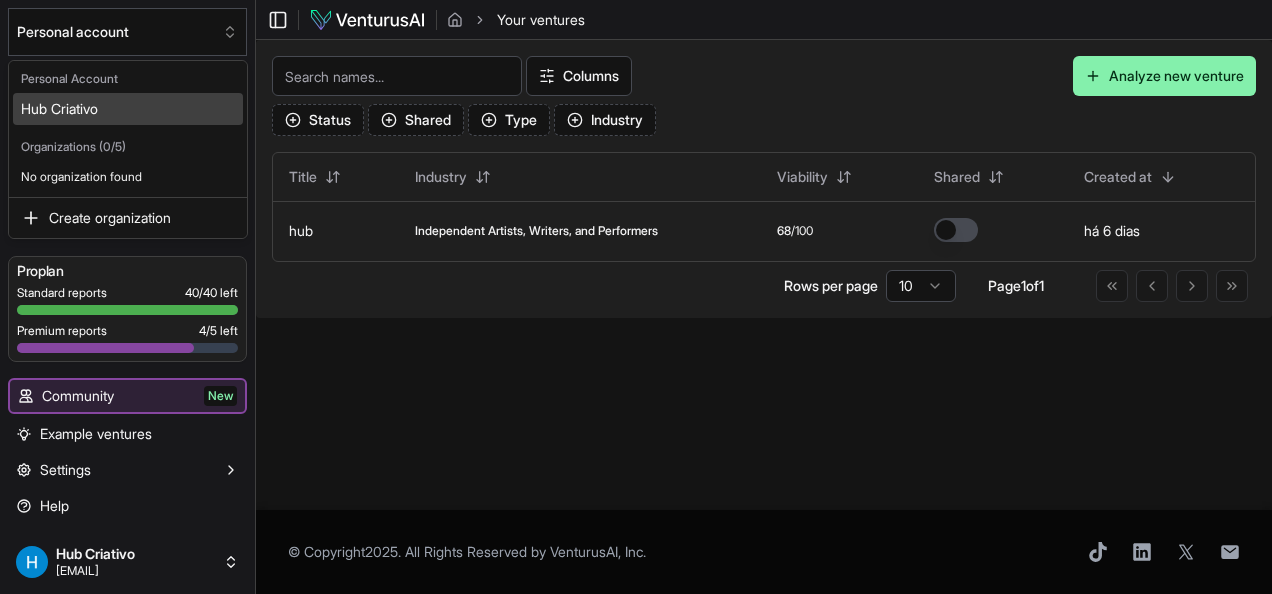 click on "We value your privacy We use cookies to enhance your browsing experience, serve personalized ads or content, and analyze our traffic. By clicking "Accept All", you consent to our use of cookies. Customize    Accept All Customize Consent Preferences   We use cookies to help you navigate efficiently and perform certain functions. You will find detailed information about all cookies under each consent category below. The cookies that are categorized as "Necessary" are stored on your browser as they are essential for enabling the basic functionalities of the site. ...  Show more Necessary Always Active Necessary cookies are required to enable the basic features of this site, such as providing secure log-in or adjusting your consent preferences. These cookies do not store any personally identifiable data. Cookie cookieyes-consent Duration [NUMBER] Description Cookie __cf_bm Duration [NUMBER] Description This cookie, set by Cloudflare, is used to support Cloudflare Bot Management.  Cookie _cfuvid Duration session lidc" at bounding box center [636, 297] 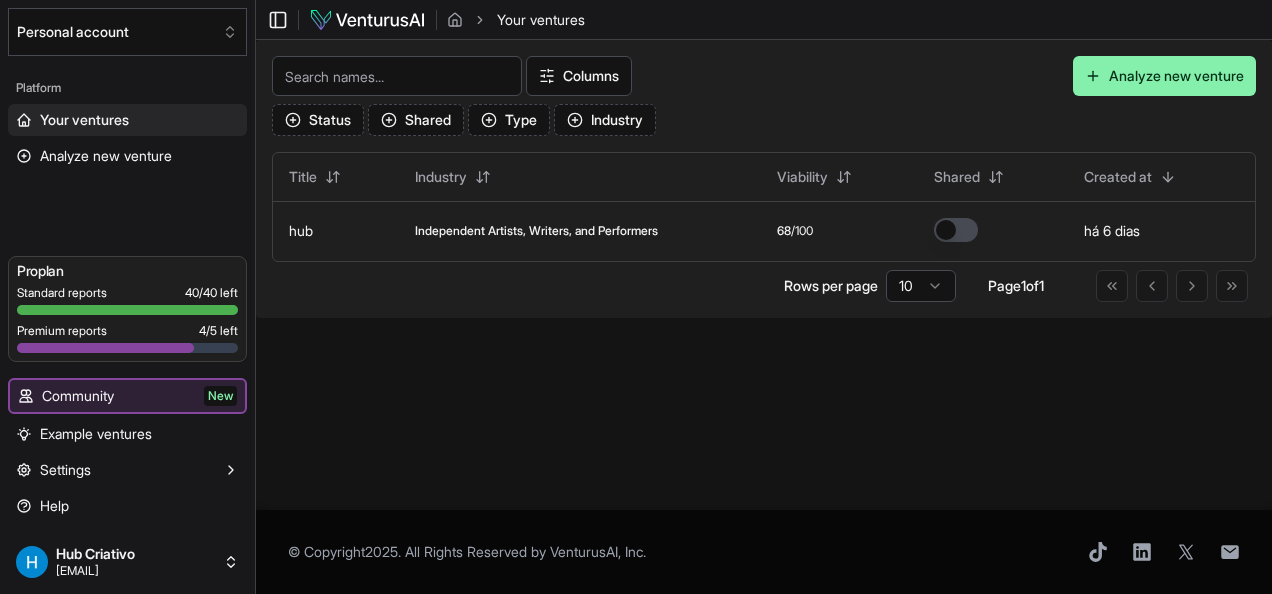 click on "Toggle Sidebar Your ventures Your ventures Columns Analyze new venture Status Shared Type Industry Title Industry Viability Shared Created at [BRAND] [BRAND] [NUMBER] / [NUMBER]  [TIME_AGO] Rows per page [NUMBER] Page  [NUMBER]  of  [NUMBER] Go to first page Go to previous page Go to next page Go to last page © Copyright  [YEAR] . All Rights Reserved by   [BRAND], Inc ." at bounding box center (764, 297) 